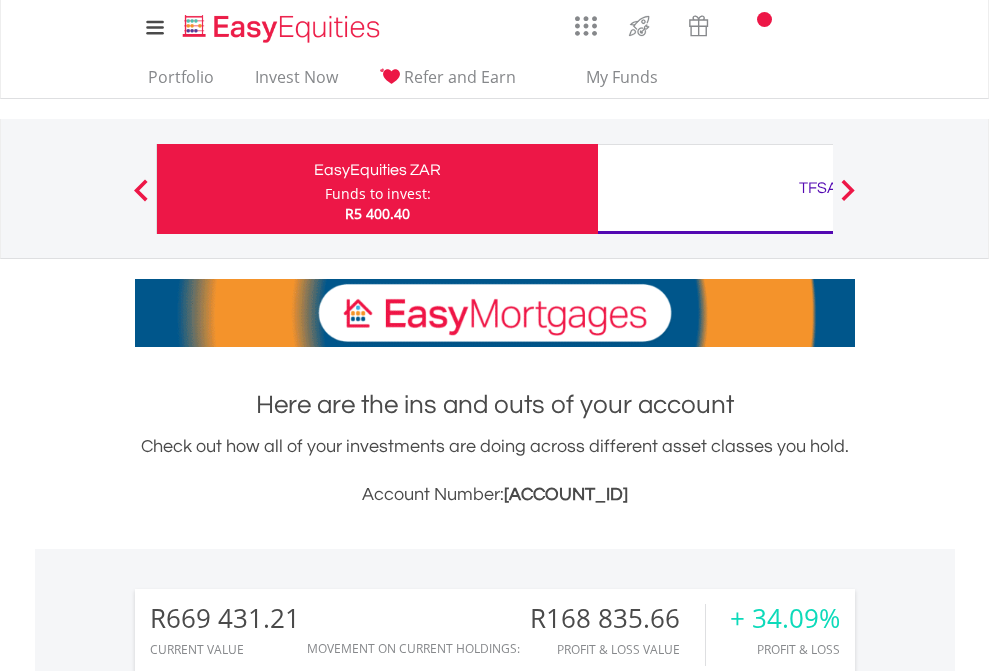 scroll, scrollTop: 0, scrollLeft: 0, axis: both 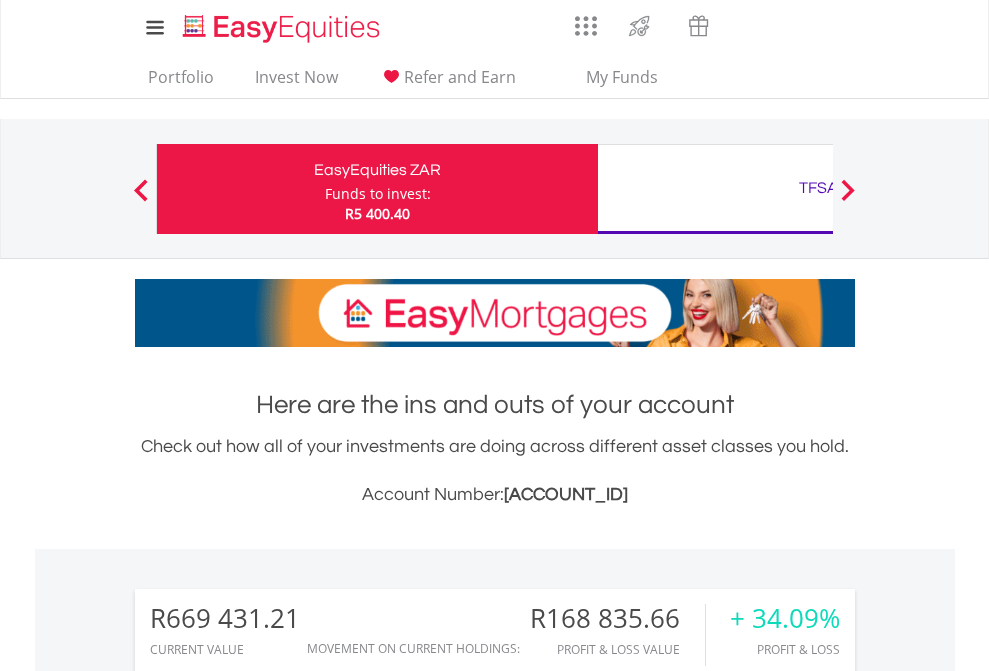 click on "Funds to invest:" at bounding box center [378, 194] 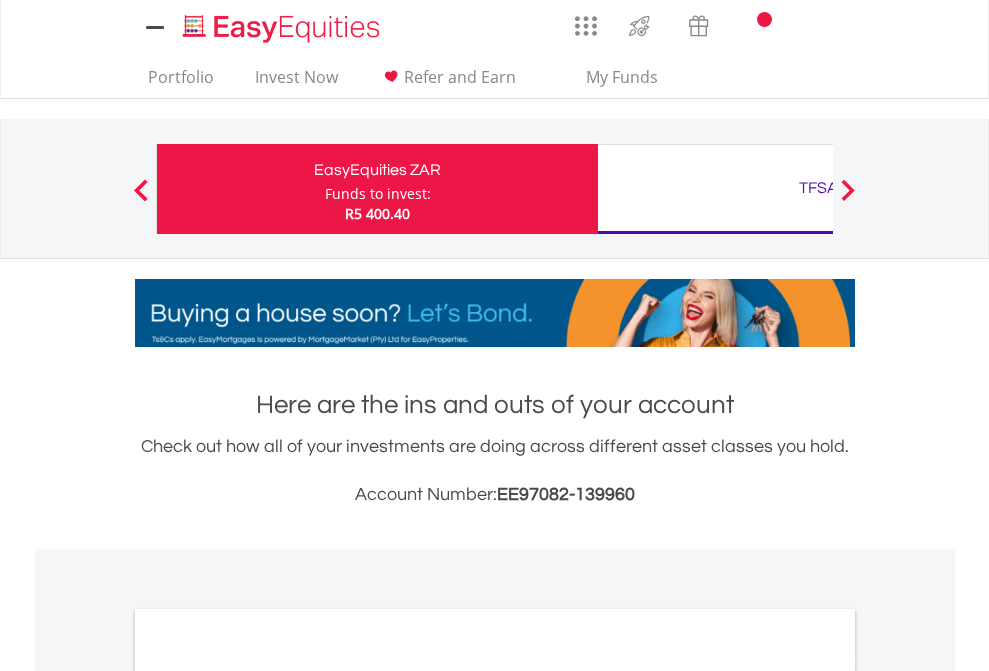 scroll, scrollTop: 0, scrollLeft: 0, axis: both 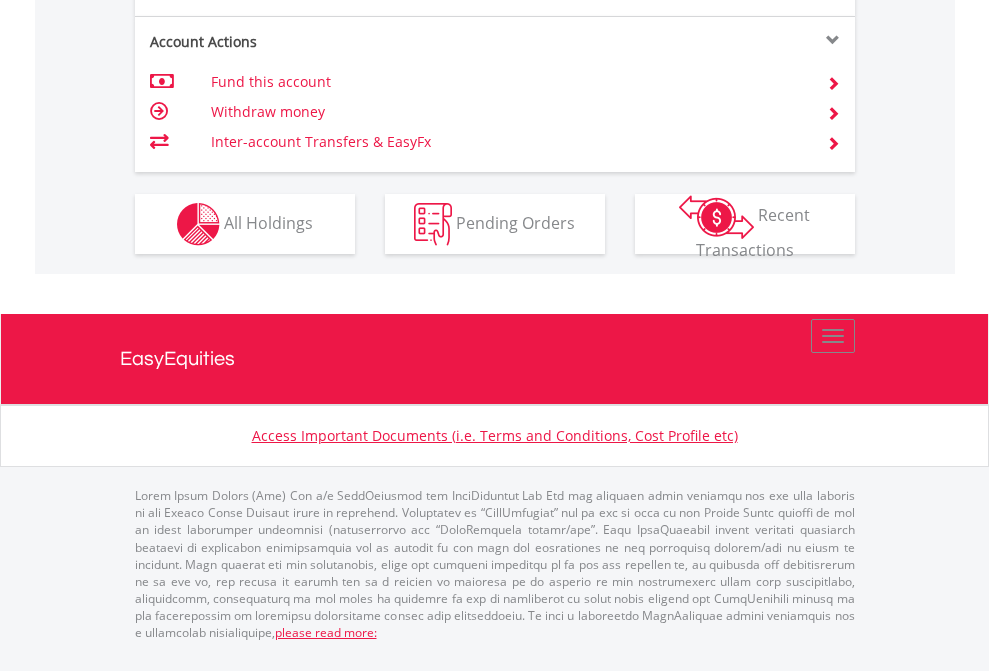 click on "Investment types" at bounding box center (706, -337) 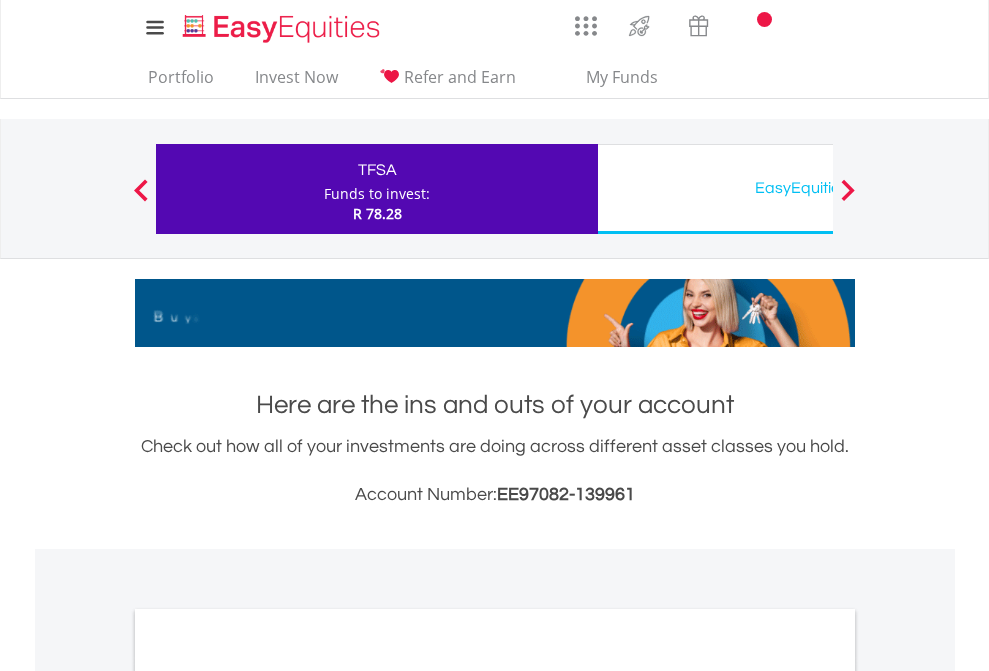 scroll, scrollTop: 0, scrollLeft: 0, axis: both 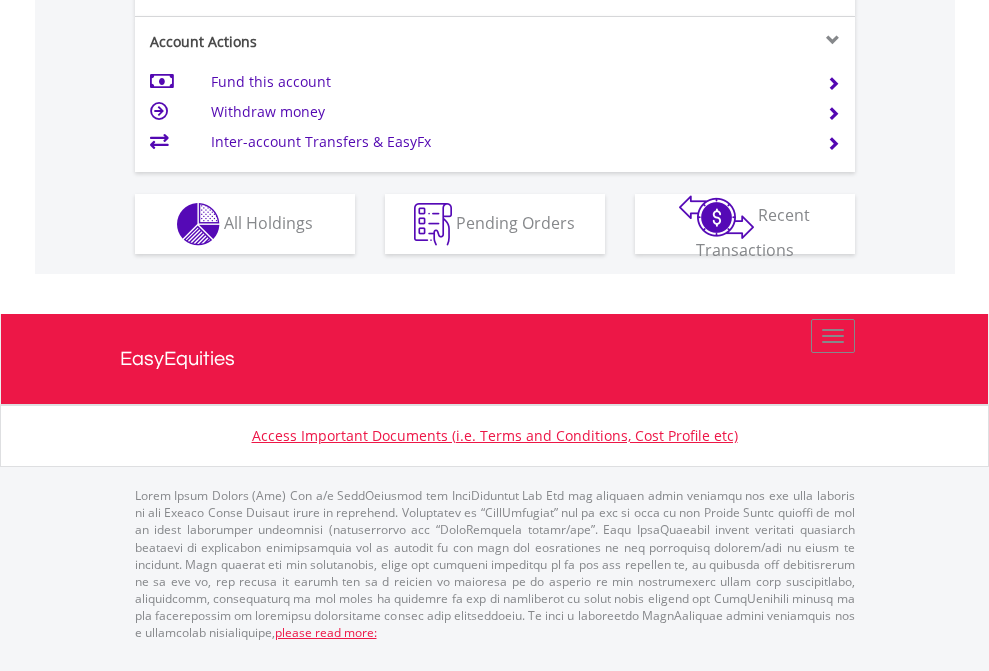 click on "Investment types" at bounding box center (706, -337) 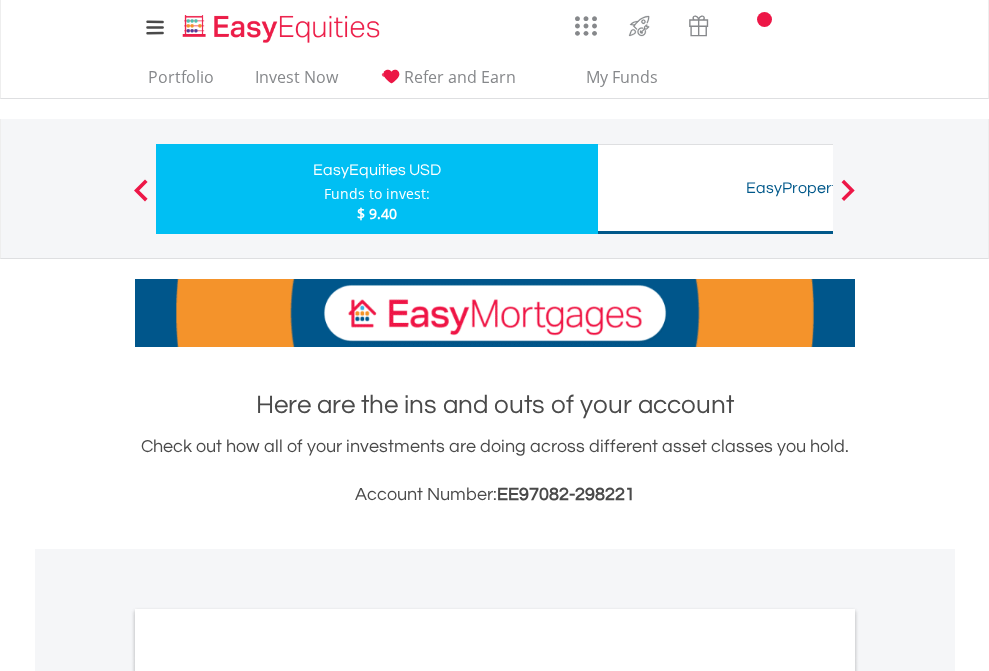 scroll, scrollTop: 0, scrollLeft: 0, axis: both 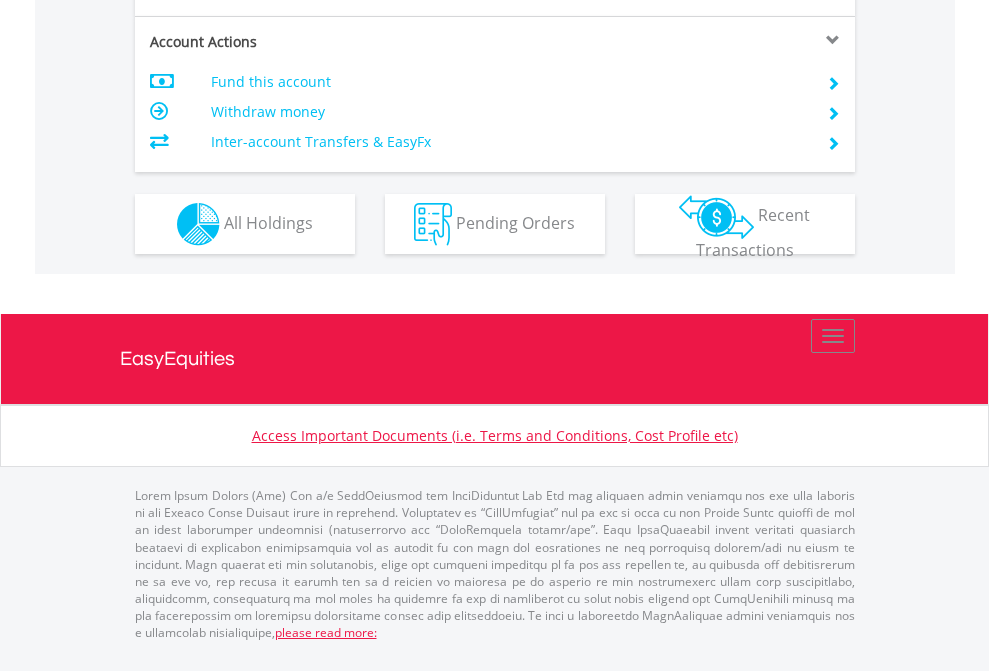 click on "Investment types" at bounding box center (706, -337) 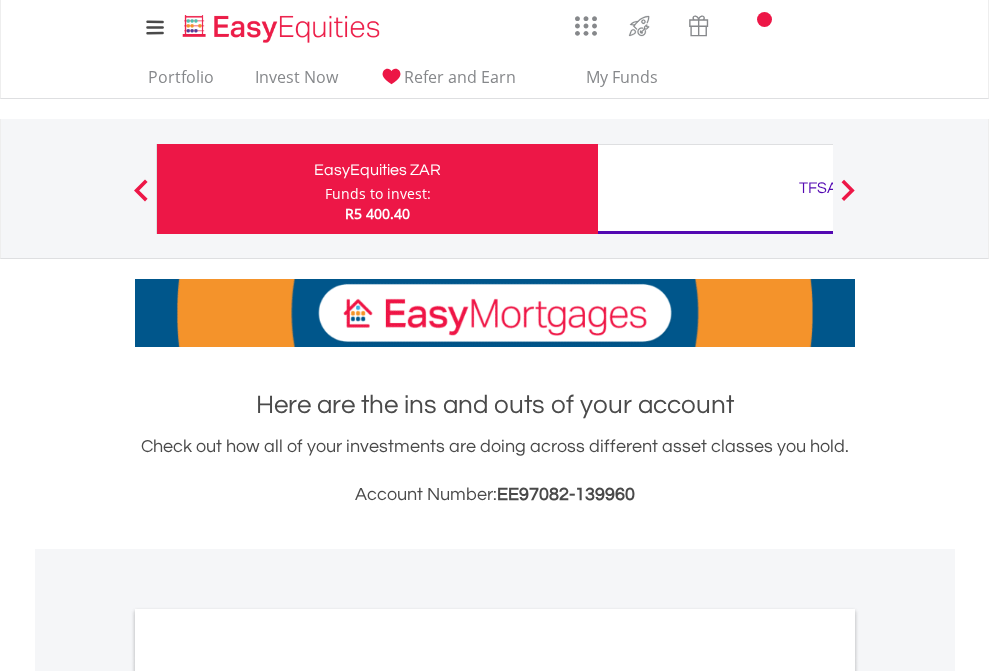 scroll, scrollTop: 1202, scrollLeft: 0, axis: vertical 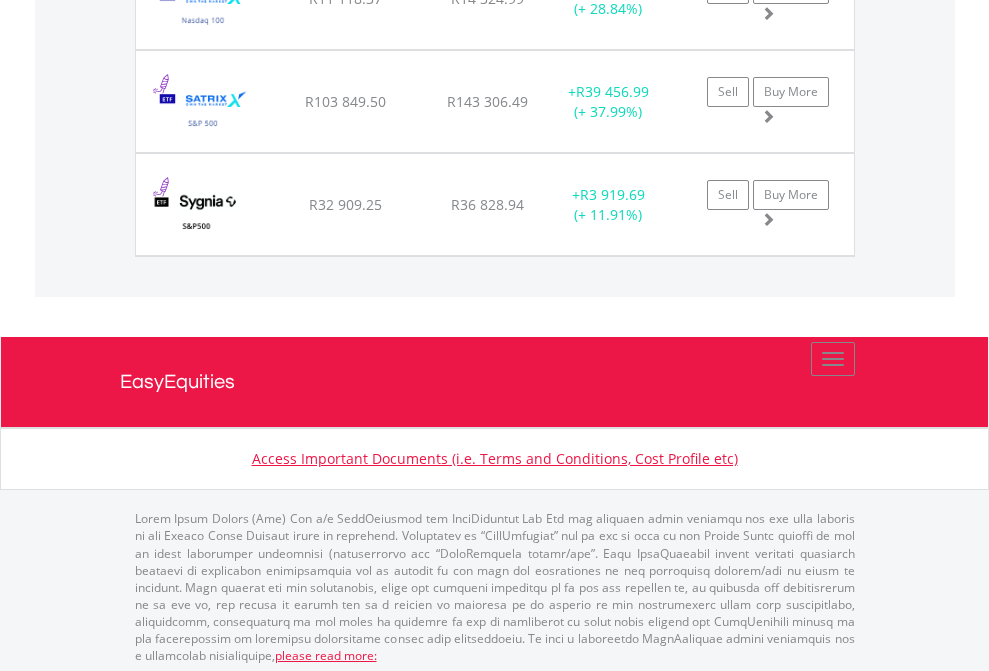 click on "TFSA" at bounding box center (818, -2196) 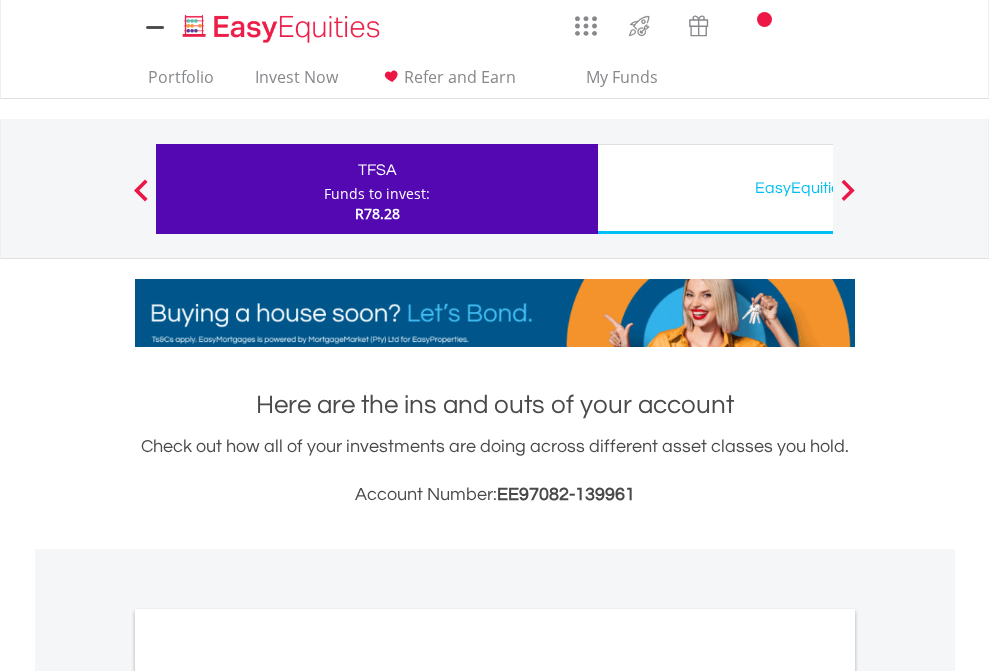 scroll, scrollTop: 0, scrollLeft: 0, axis: both 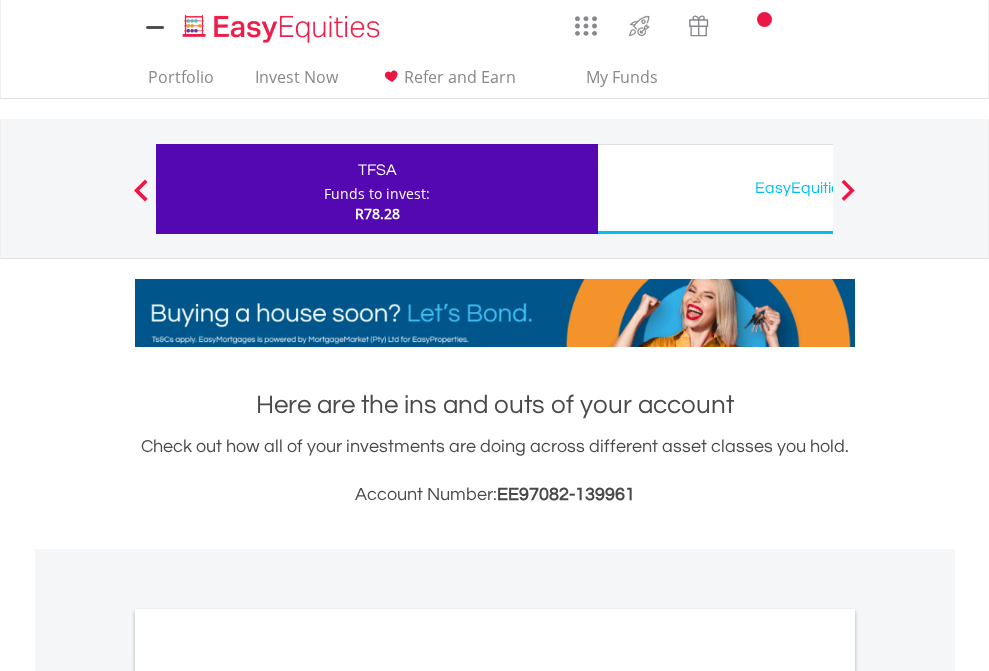 click on "All Holdings" at bounding box center [268, 1096] 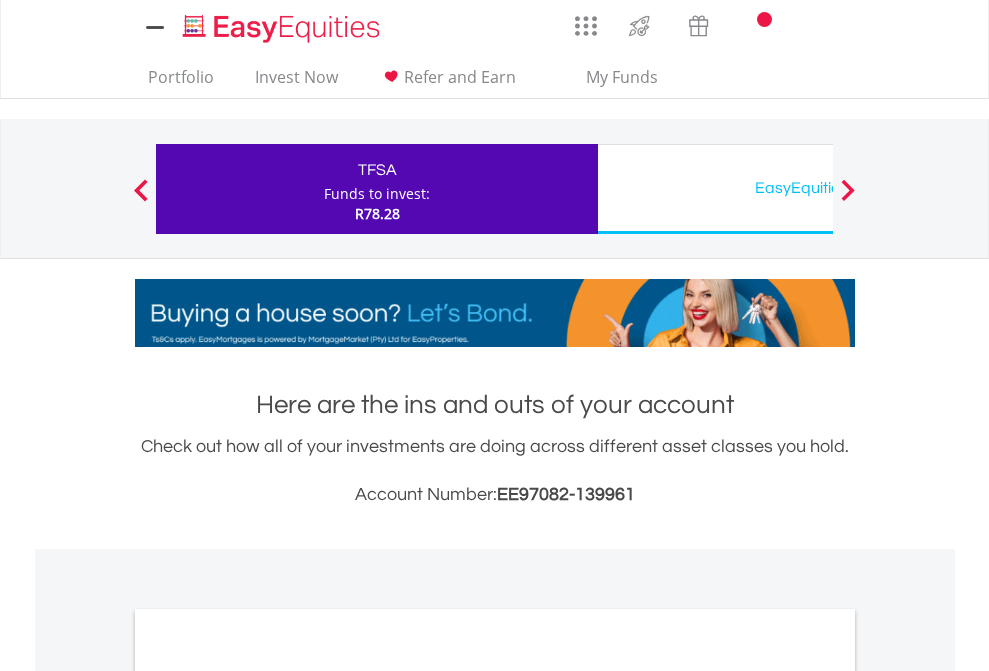 scroll, scrollTop: 1202, scrollLeft: 0, axis: vertical 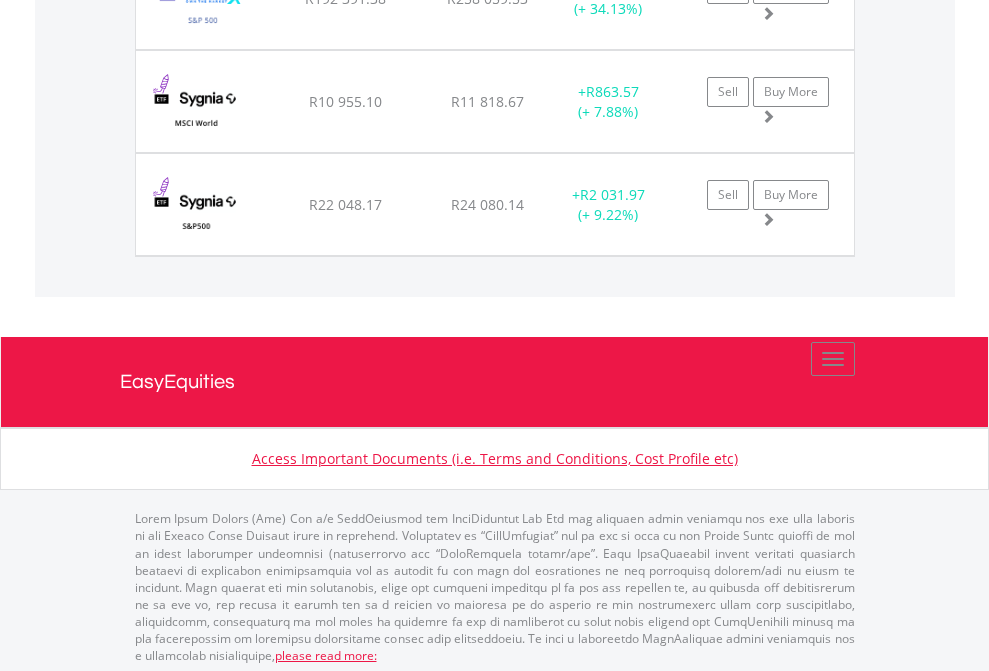 click on "EasyEquities USD" at bounding box center [818, -2116] 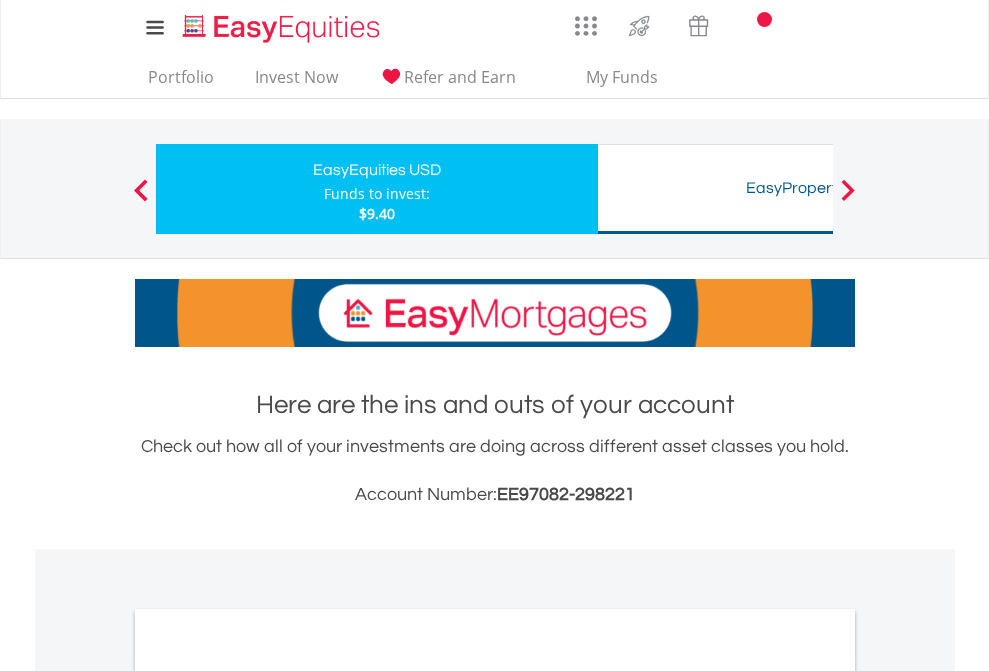 scroll, scrollTop: 0, scrollLeft: 0, axis: both 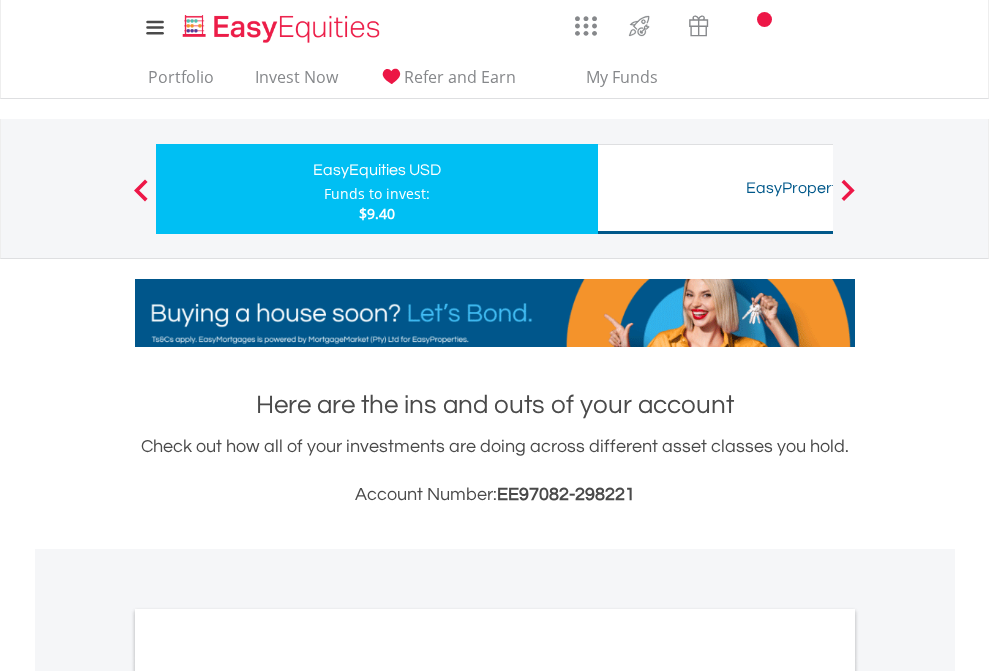 click on "All Holdings" at bounding box center (268, 1096) 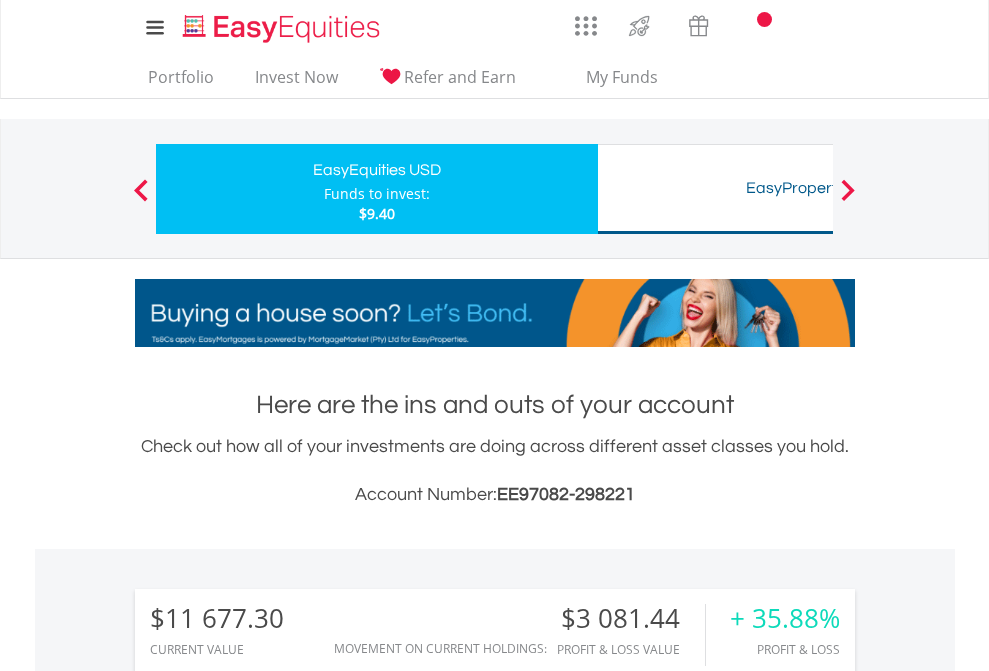 scroll, scrollTop: 1533, scrollLeft: 0, axis: vertical 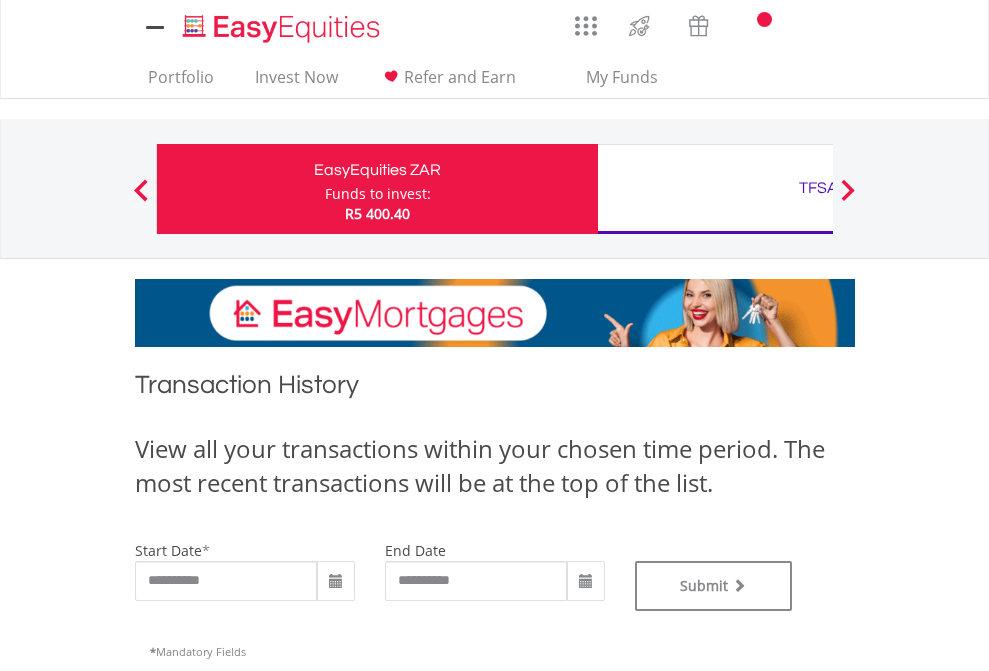 type on "**********" 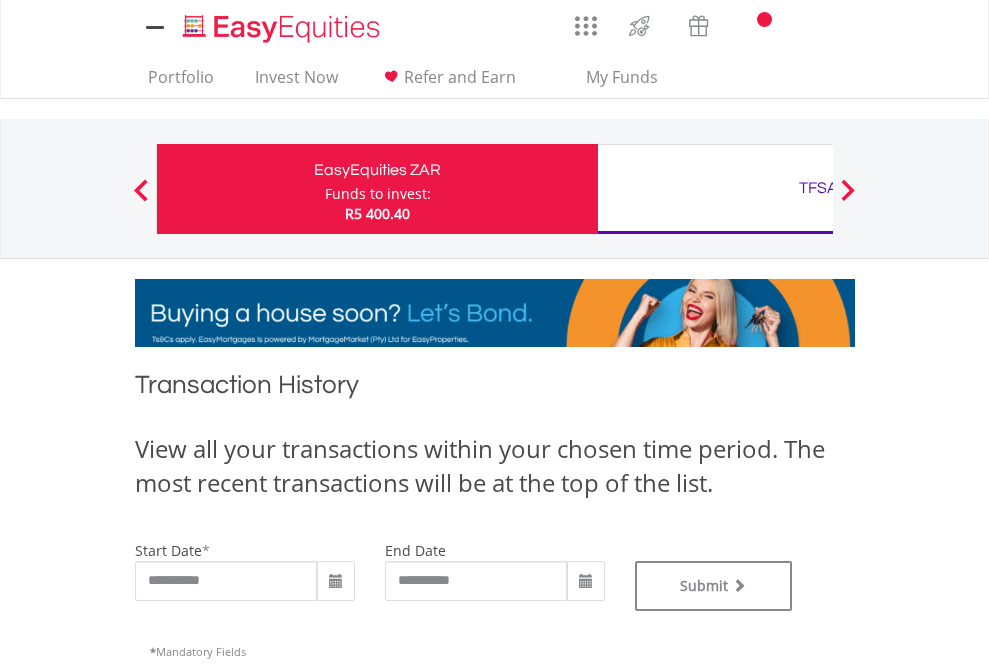 type on "**********" 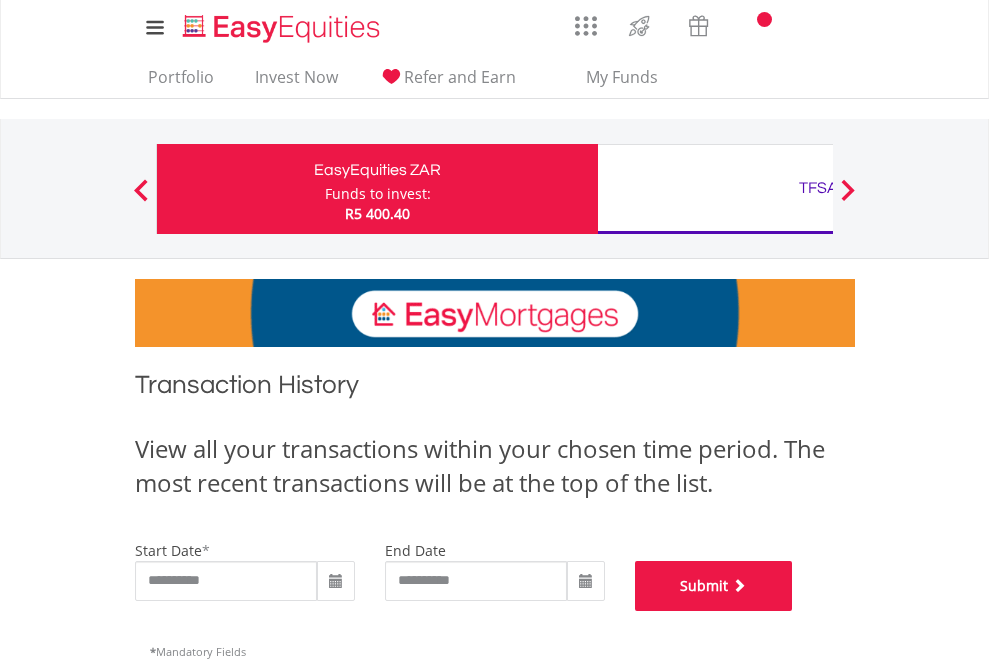 click on "Submit" at bounding box center [714, 586] 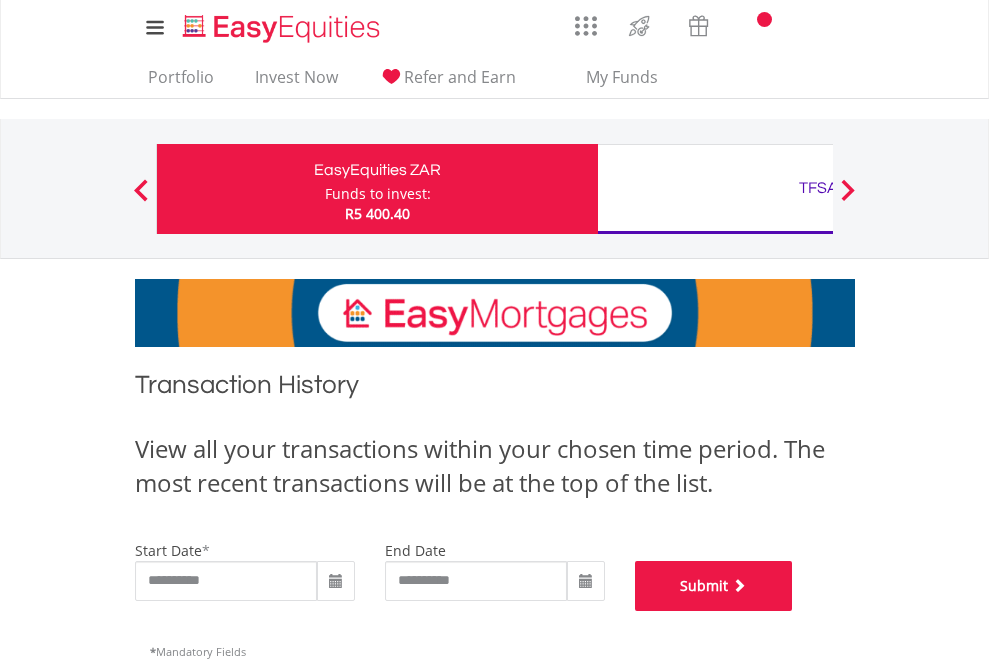 scroll, scrollTop: 811, scrollLeft: 0, axis: vertical 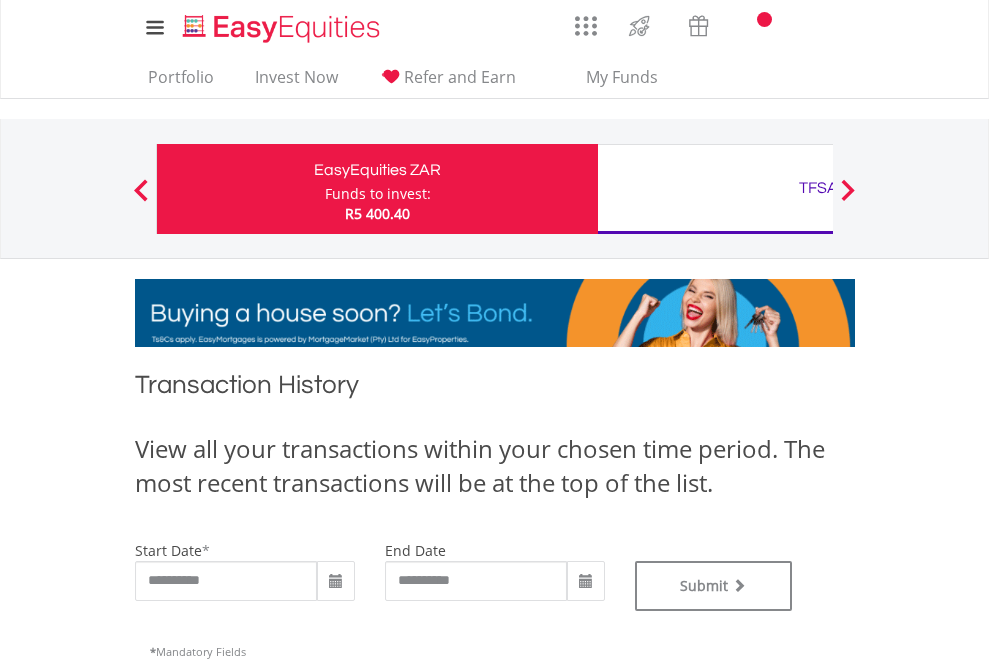 click on "TFSA" at bounding box center [818, 188] 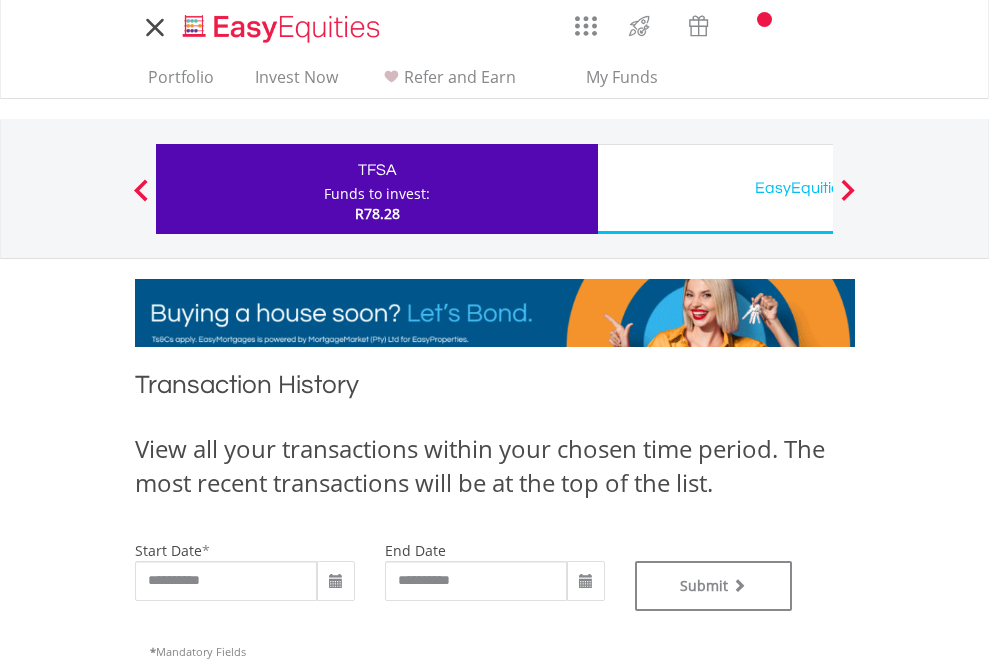 scroll, scrollTop: 0, scrollLeft: 0, axis: both 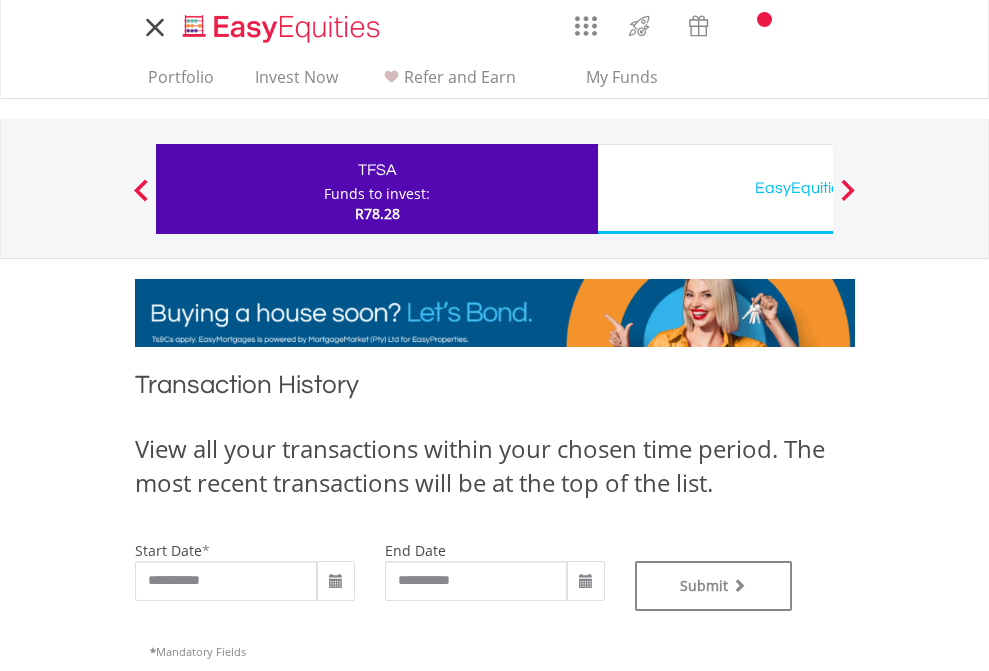 type on "**********" 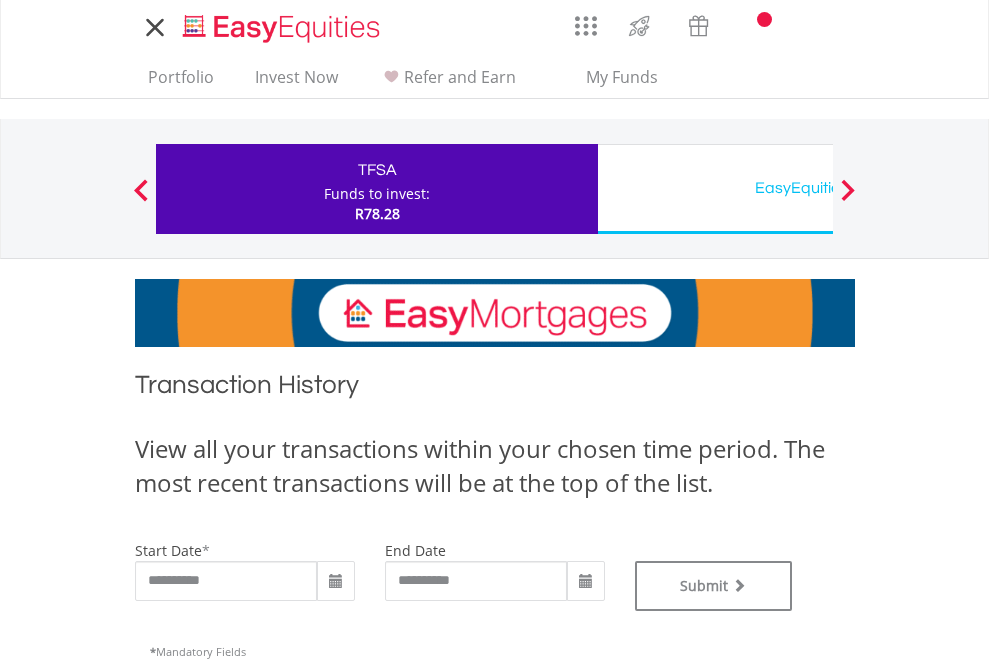 type on "**********" 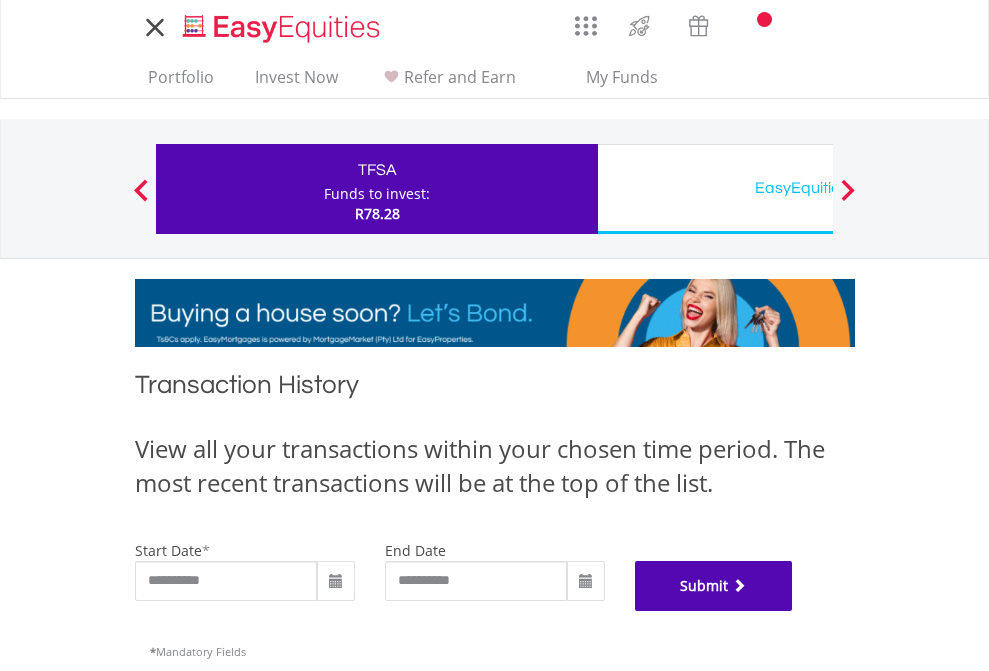 click on "Submit" at bounding box center [714, 586] 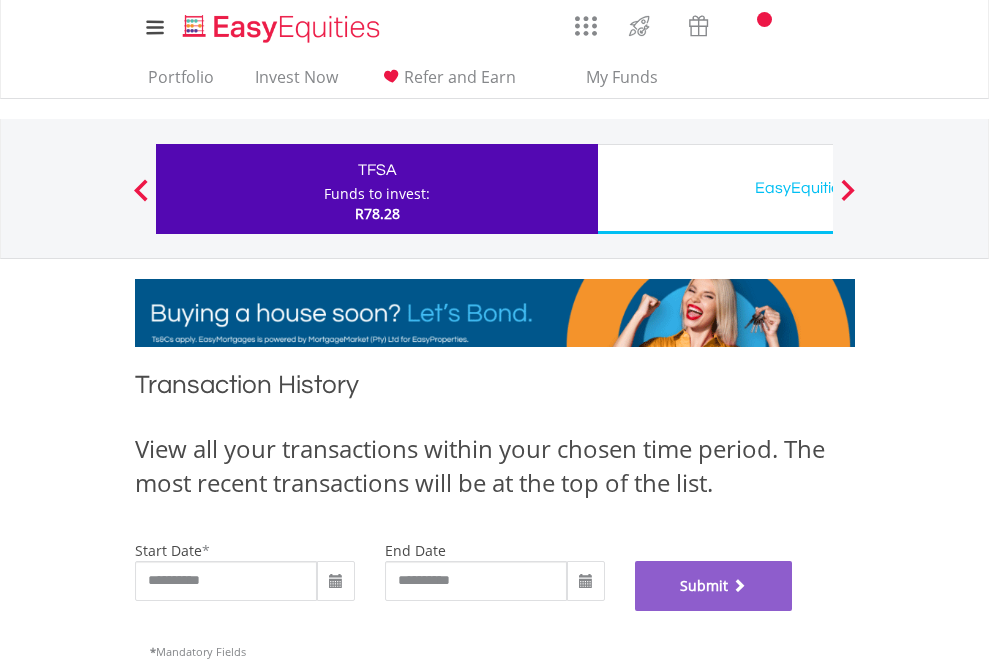 scroll, scrollTop: 811, scrollLeft: 0, axis: vertical 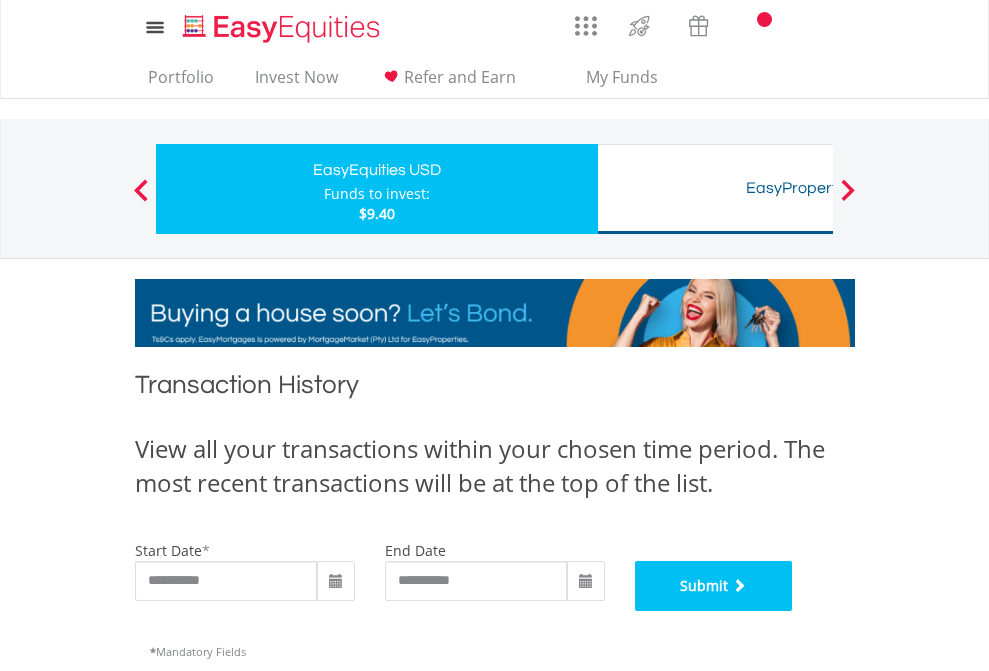 click on "Submit" at bounding box center (714, 586) 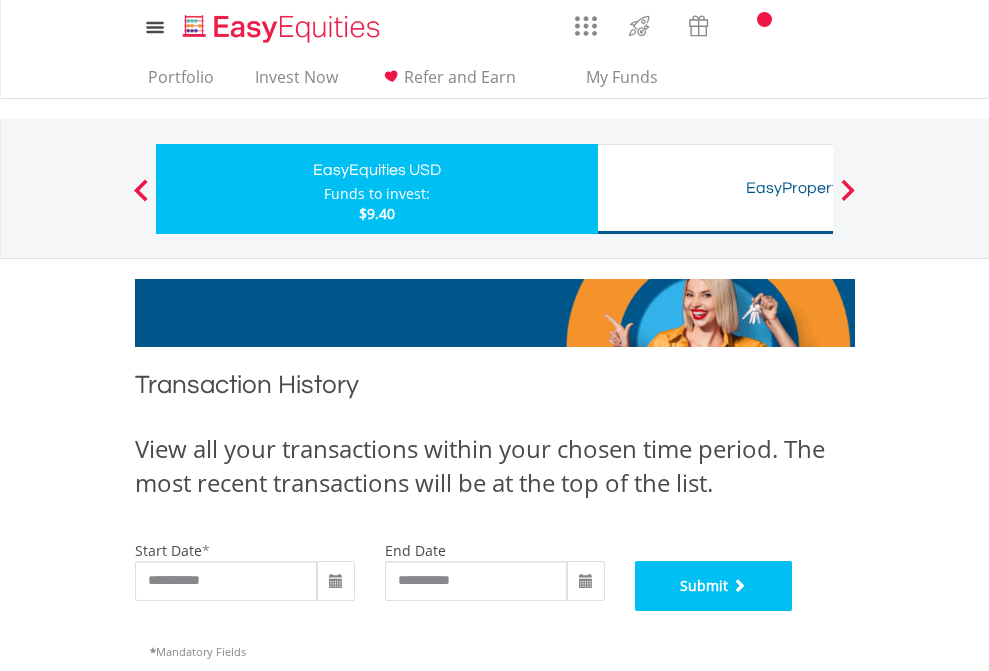 scroll, scrollTop: 811, scrollLeft: 0, axis: vertical 